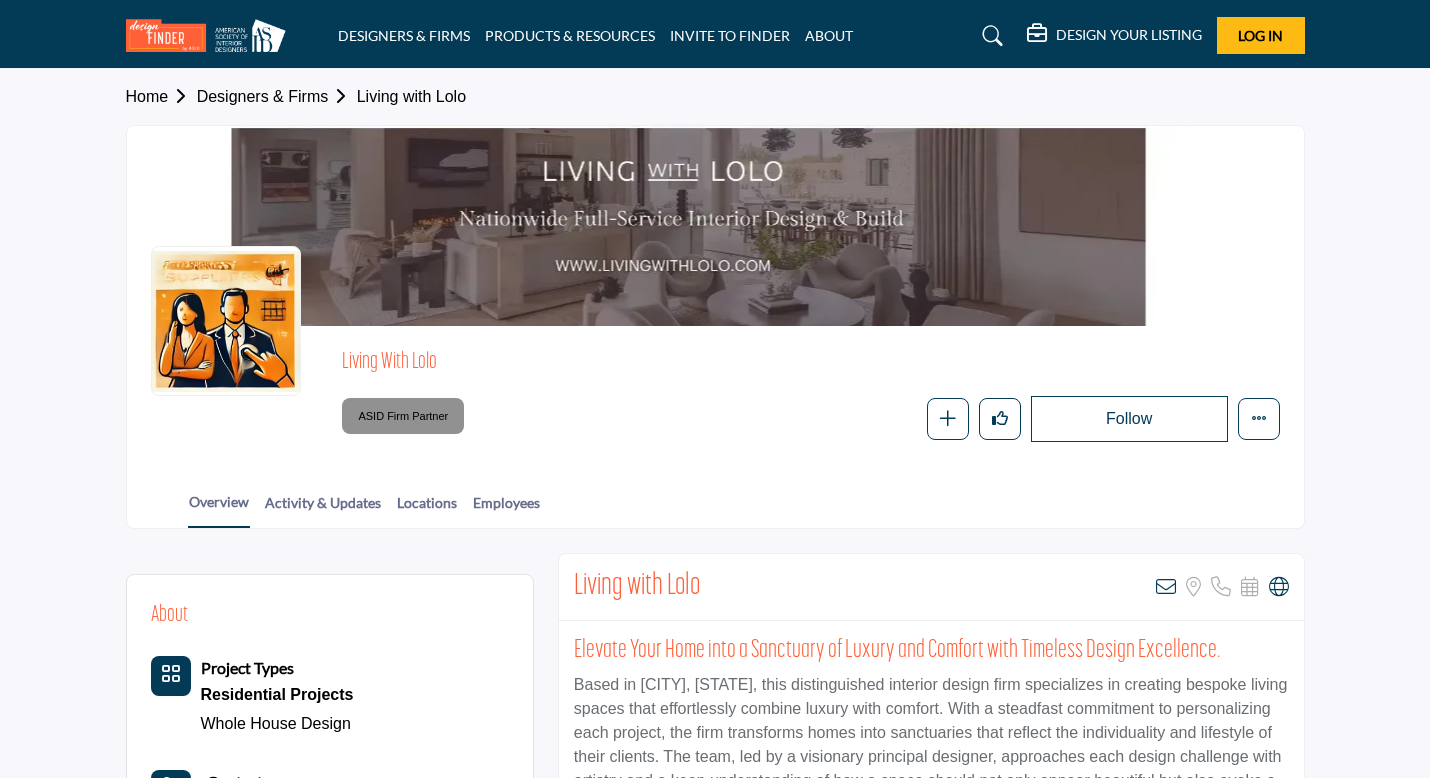scroll, scrollTop: 0, scrollLeft: 0, axis: both 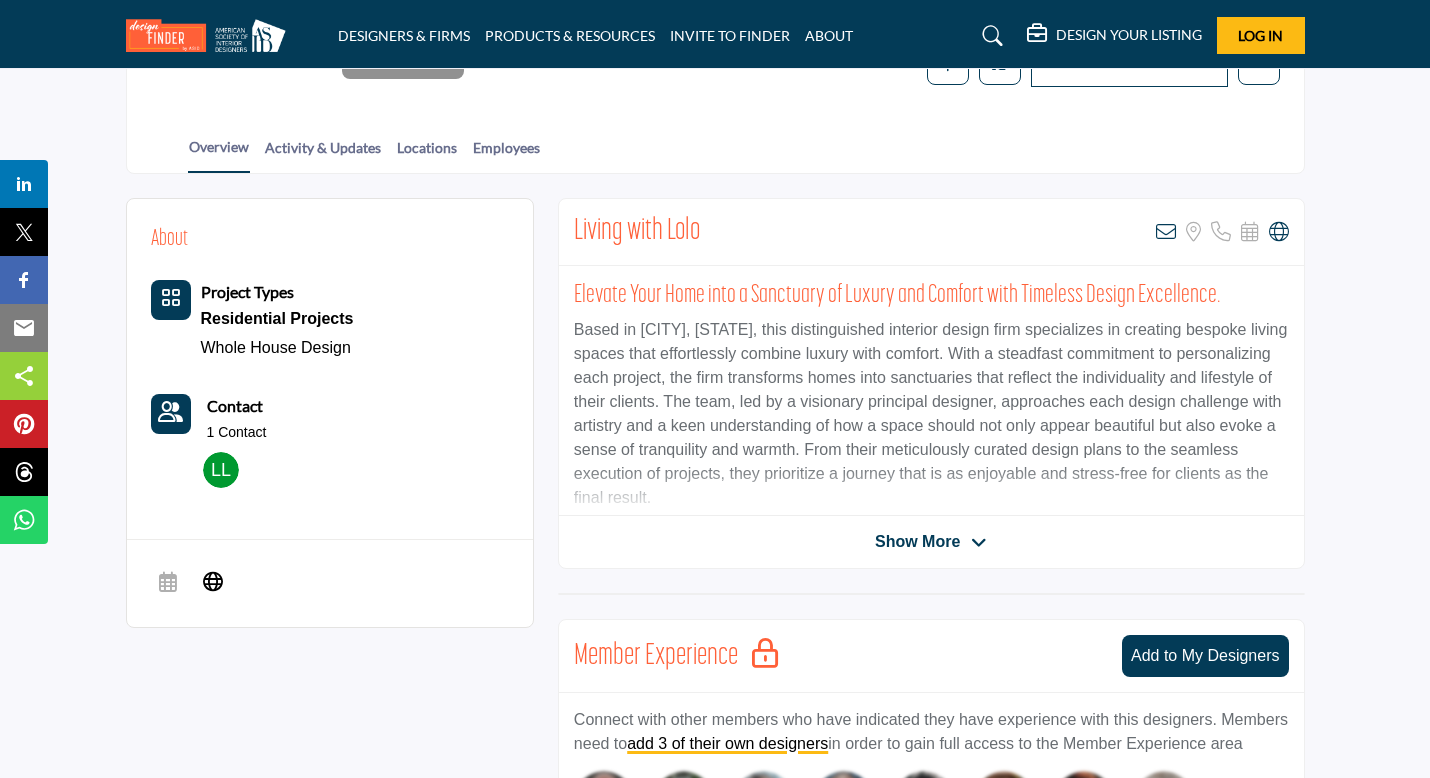click on "Show More" at bounding box center [917, 542] 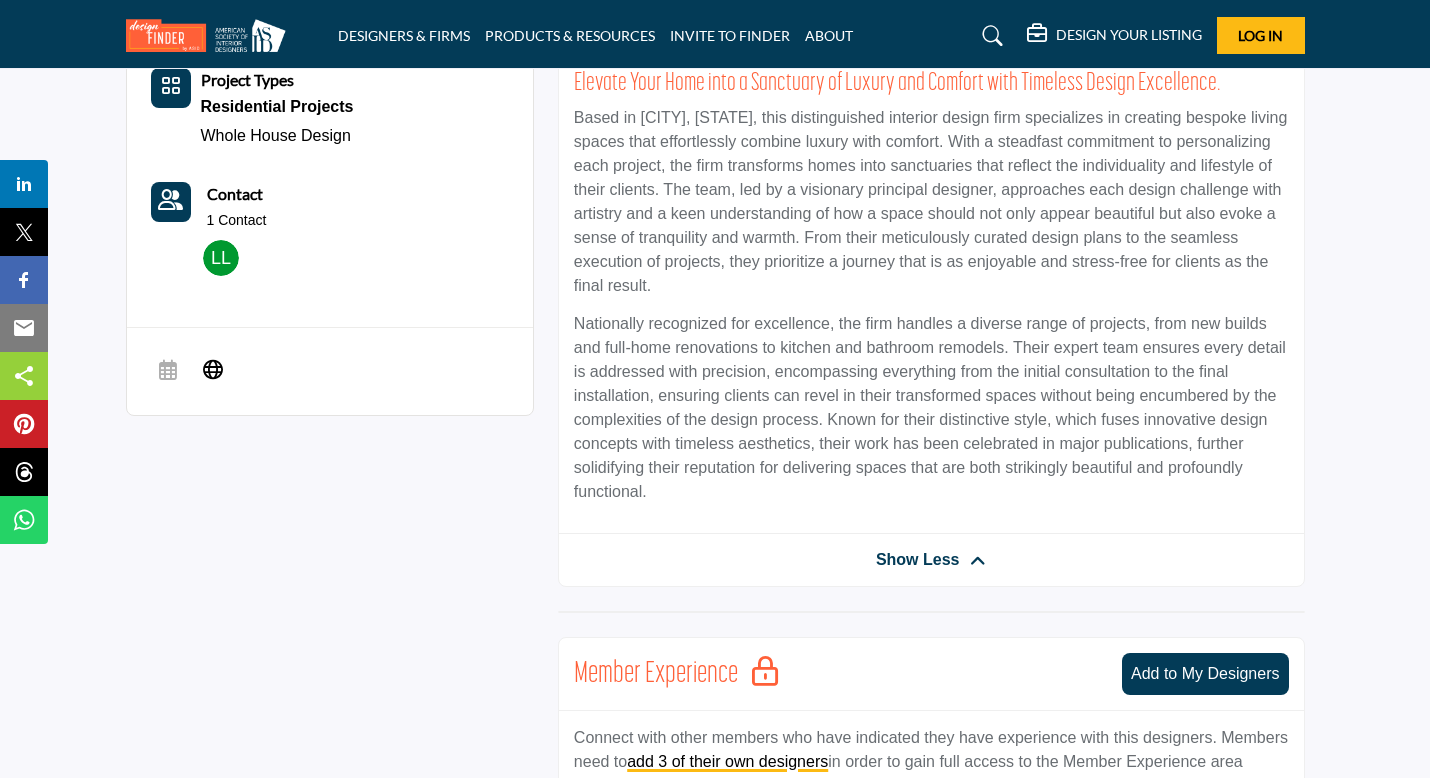 scroll, scrollTop: 486, scrollLeft: 0, axis: vertical 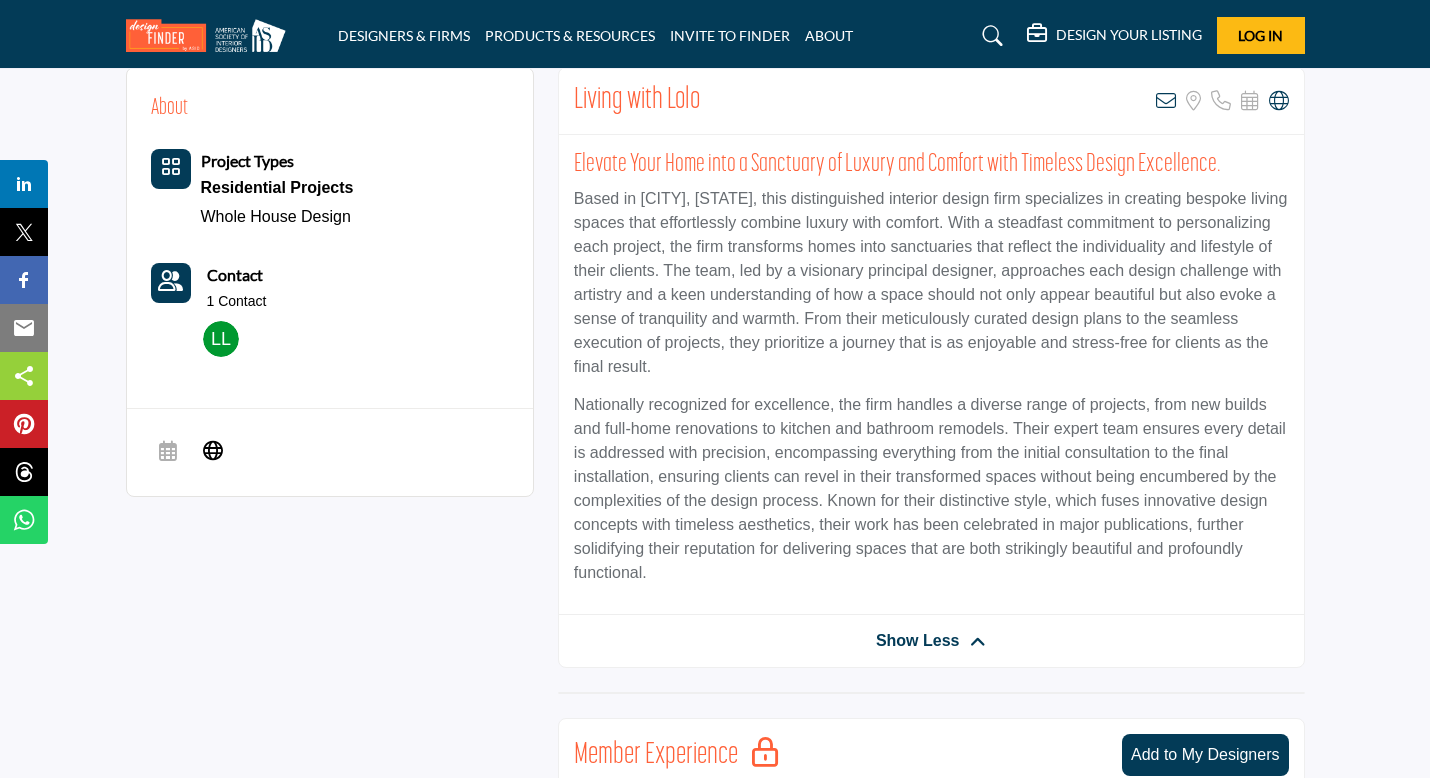 click on "Contact
1 Contact" at bounding box center (237, 287) 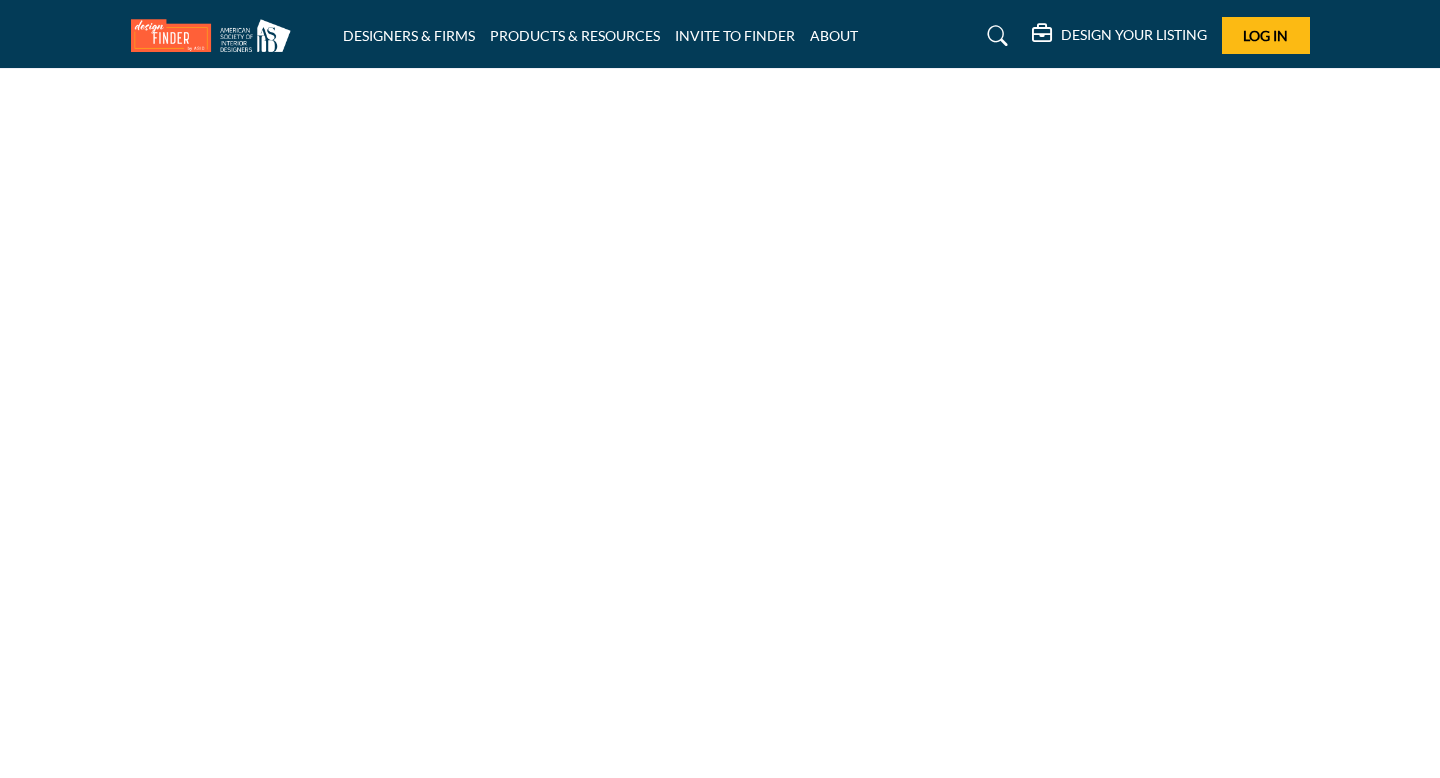 scroll, scrollTop: 0, scrollLeft: 0, axis: both 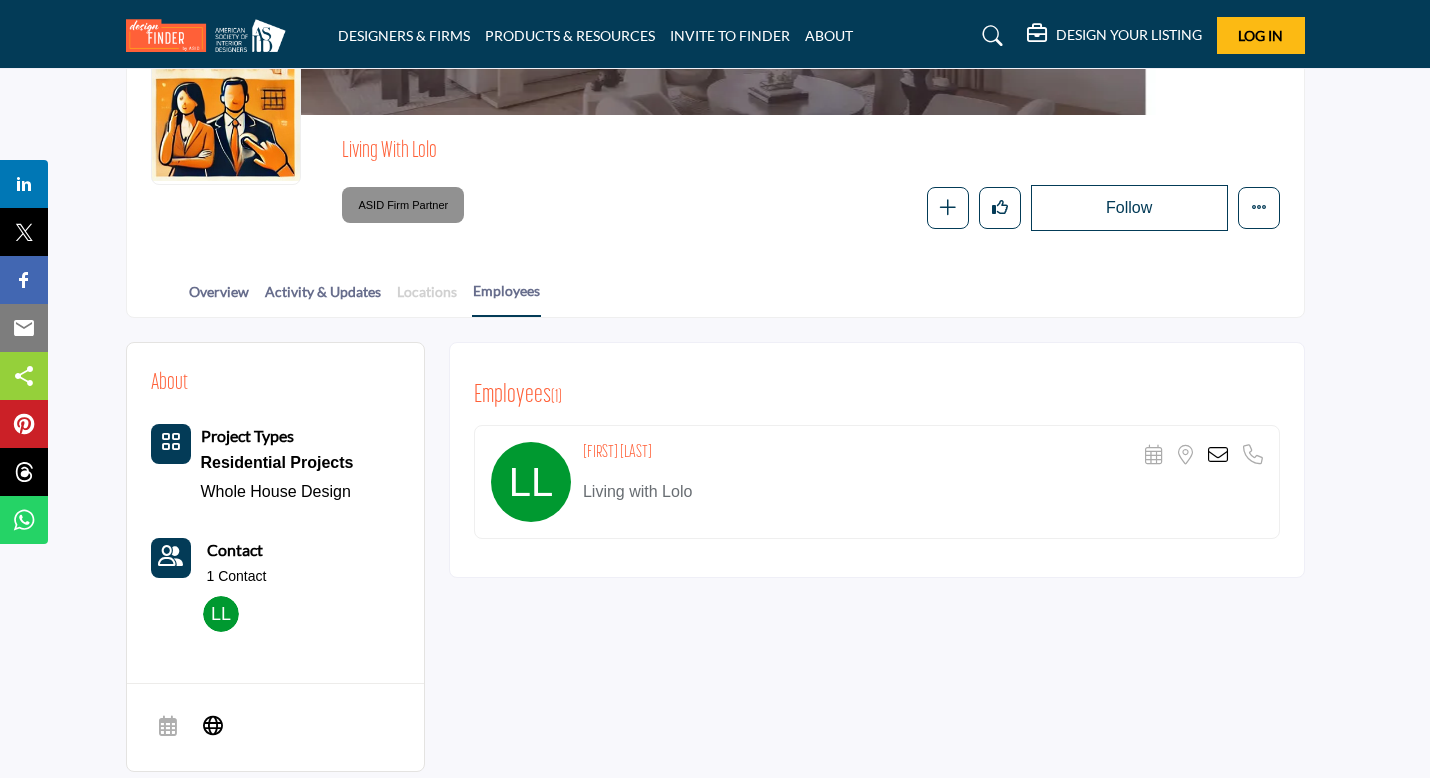 click on "Locations" at bounding box center (427, 298) 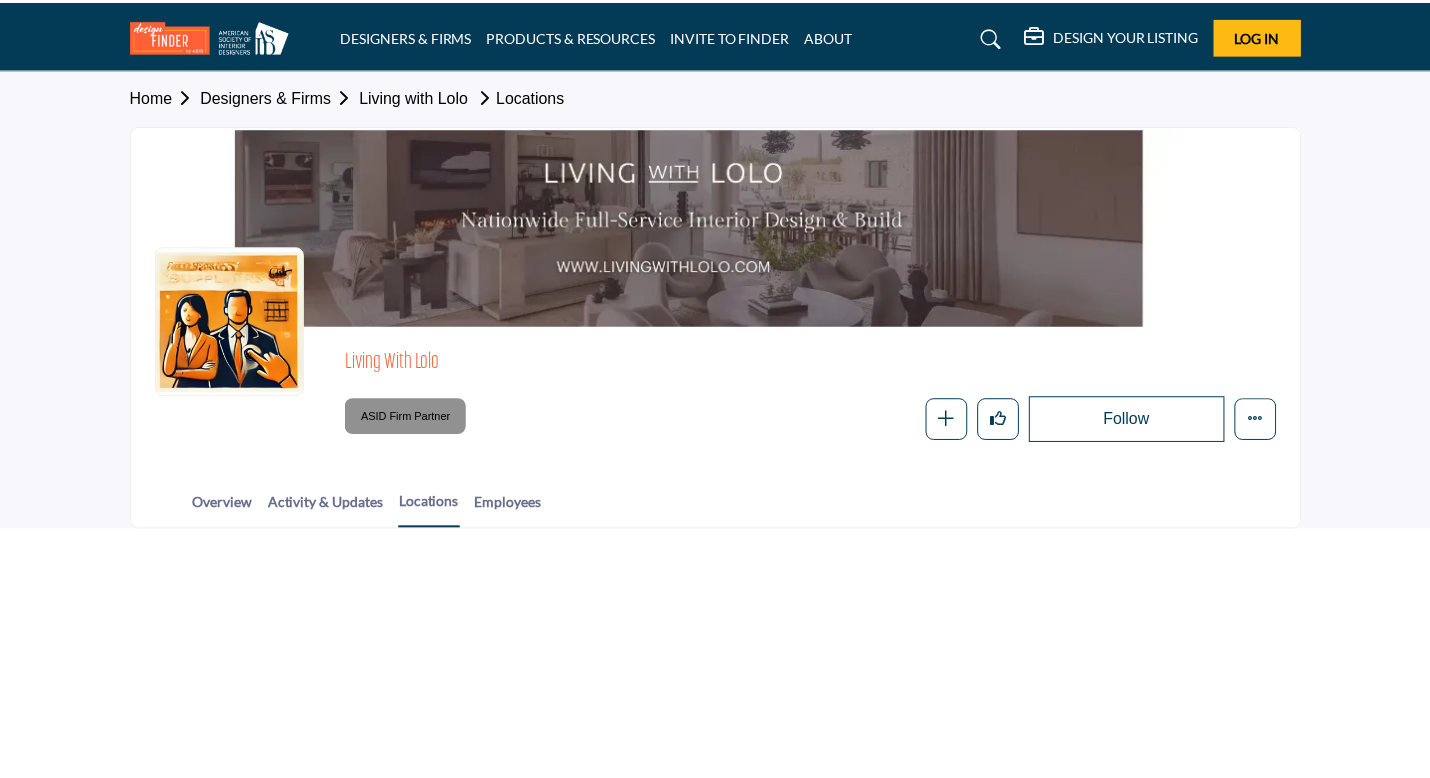 scroll, scrollTop: 0, scrollLeft: 0, axis: both 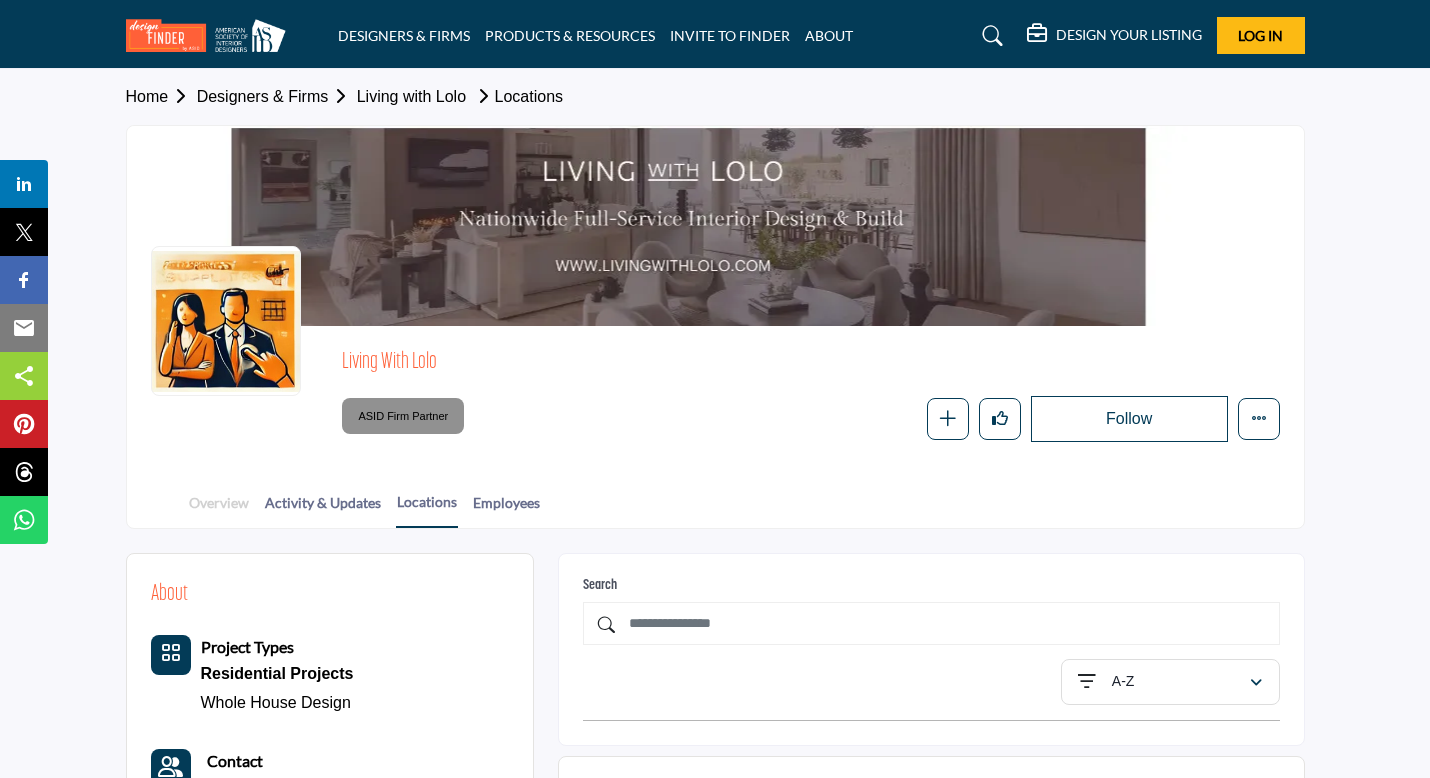 click on "Overview" at bounding box center [219, 509] 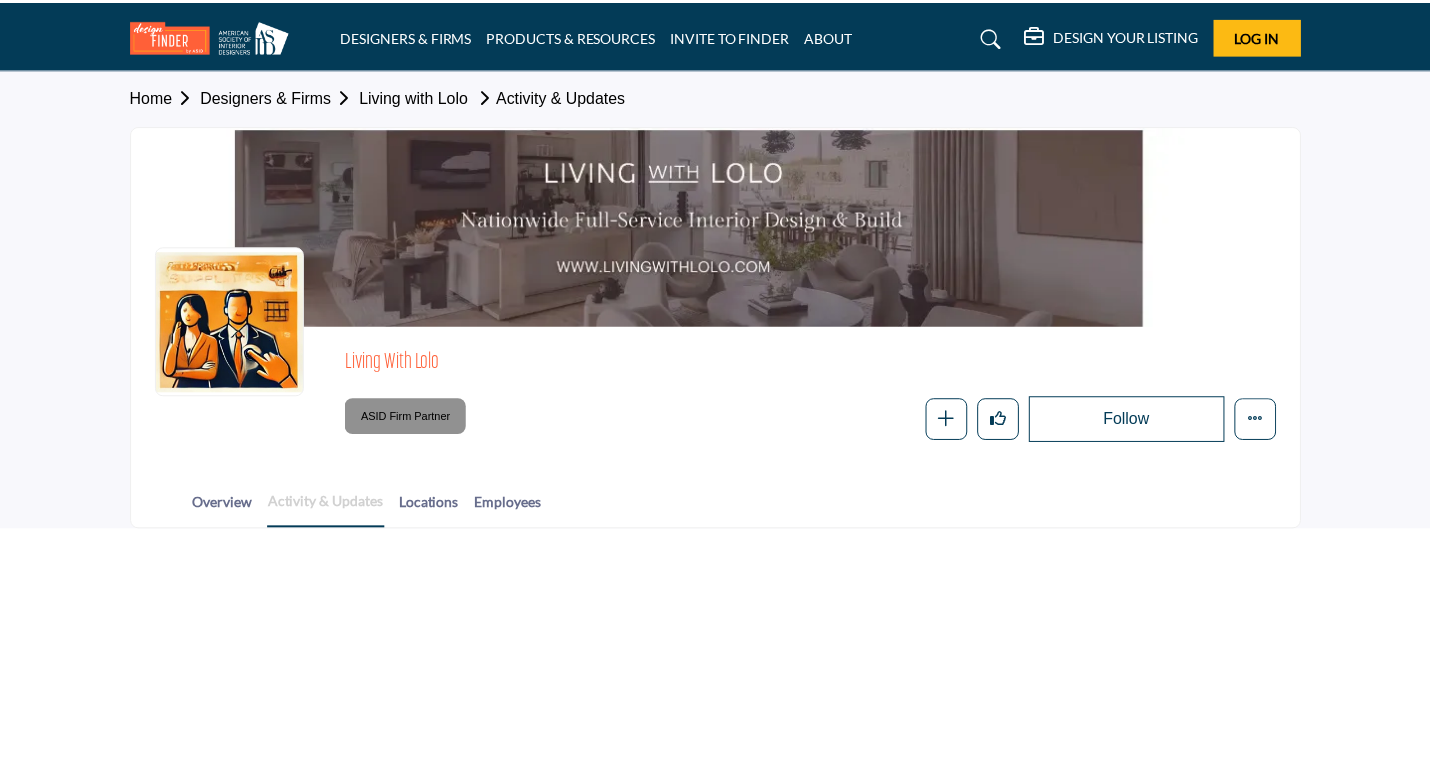 scroll, scrollTop: 0, scrollLeft: 0, axis: both 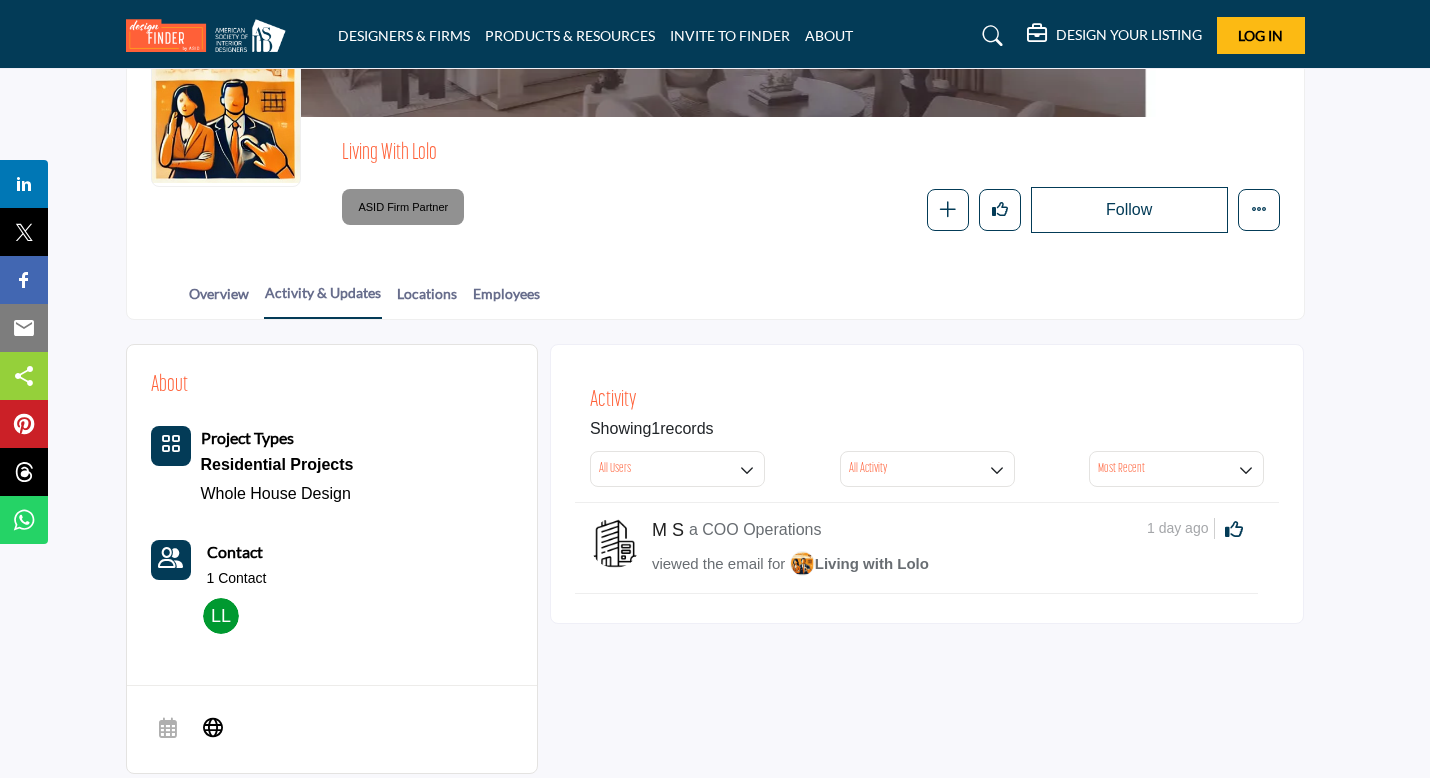 click at bounding box center [221, 616] 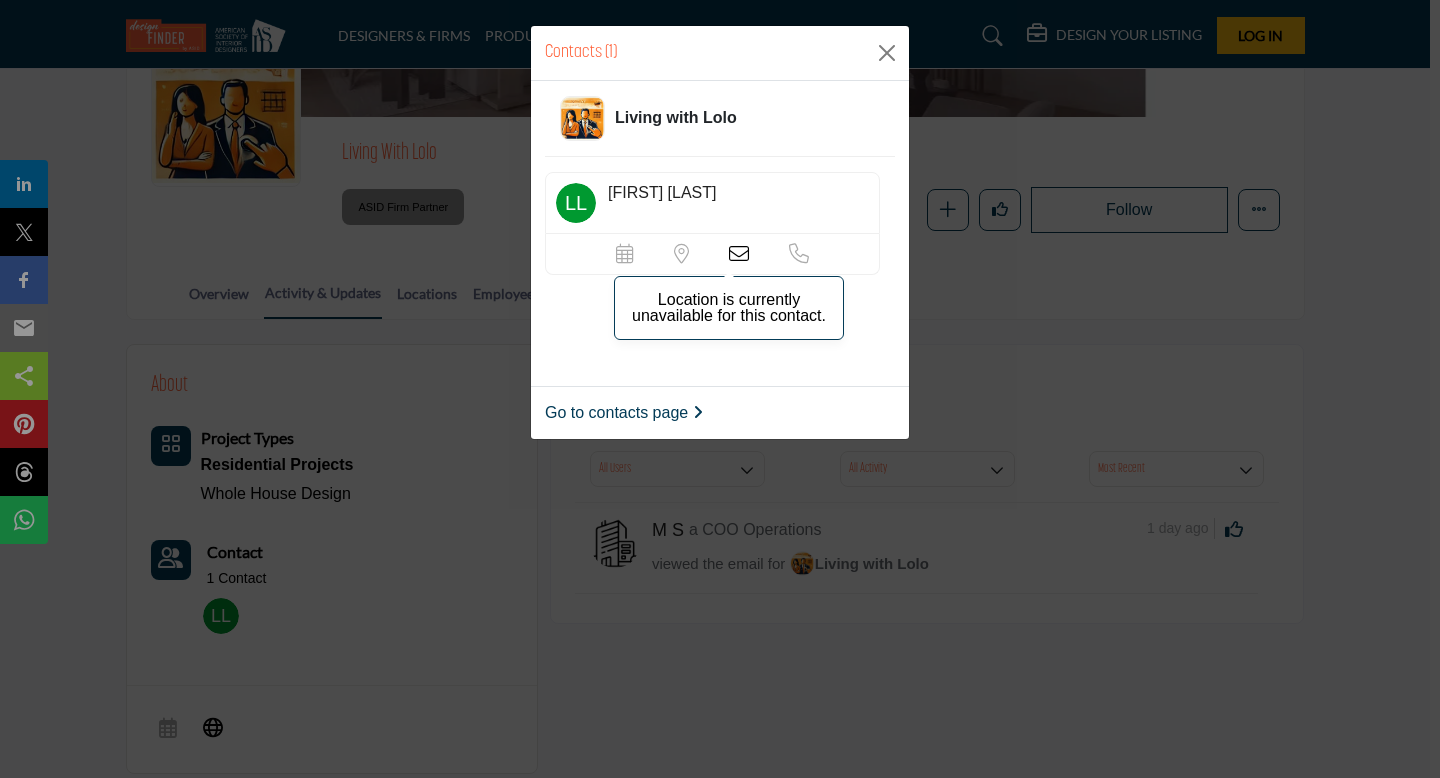 click at bounding box center [681, 254] 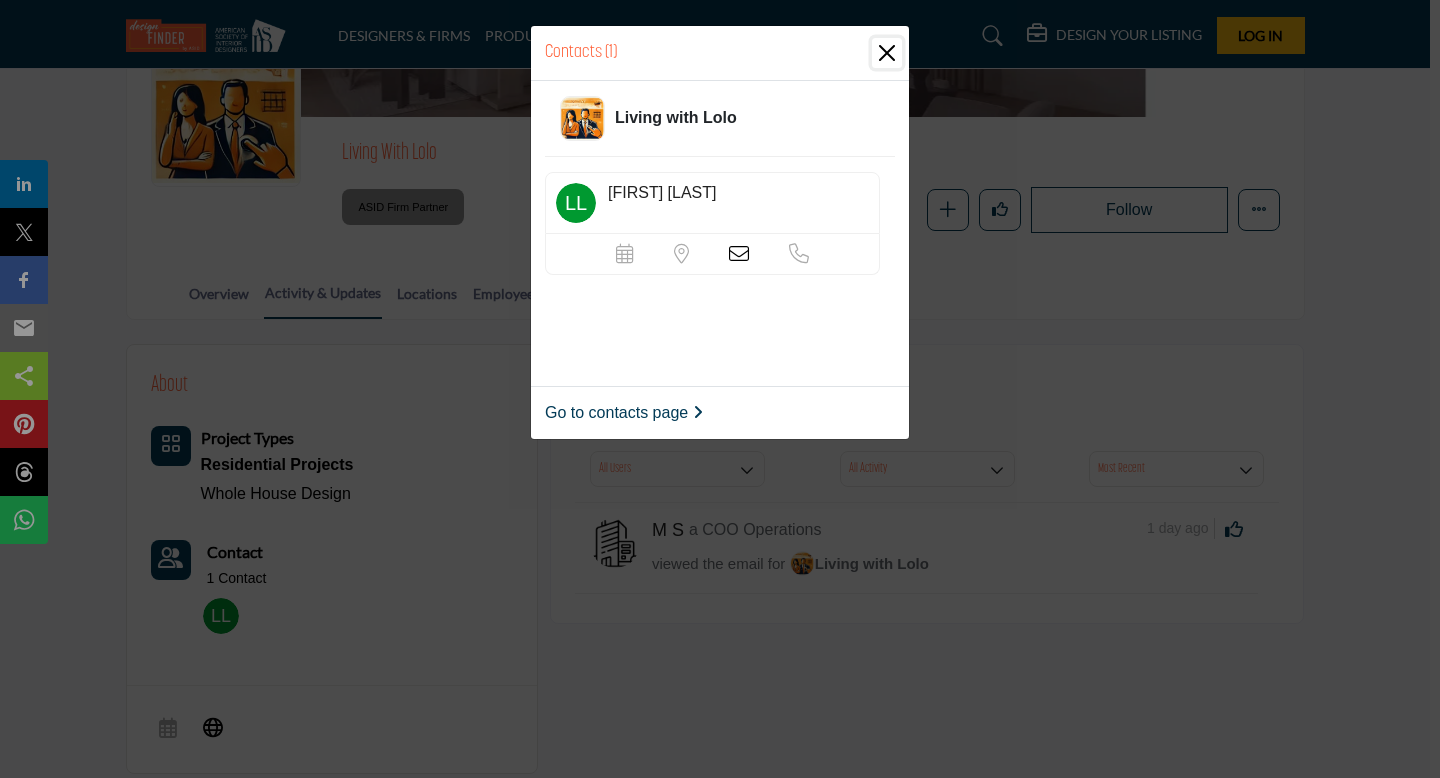 click at bounding box center [887, 53] 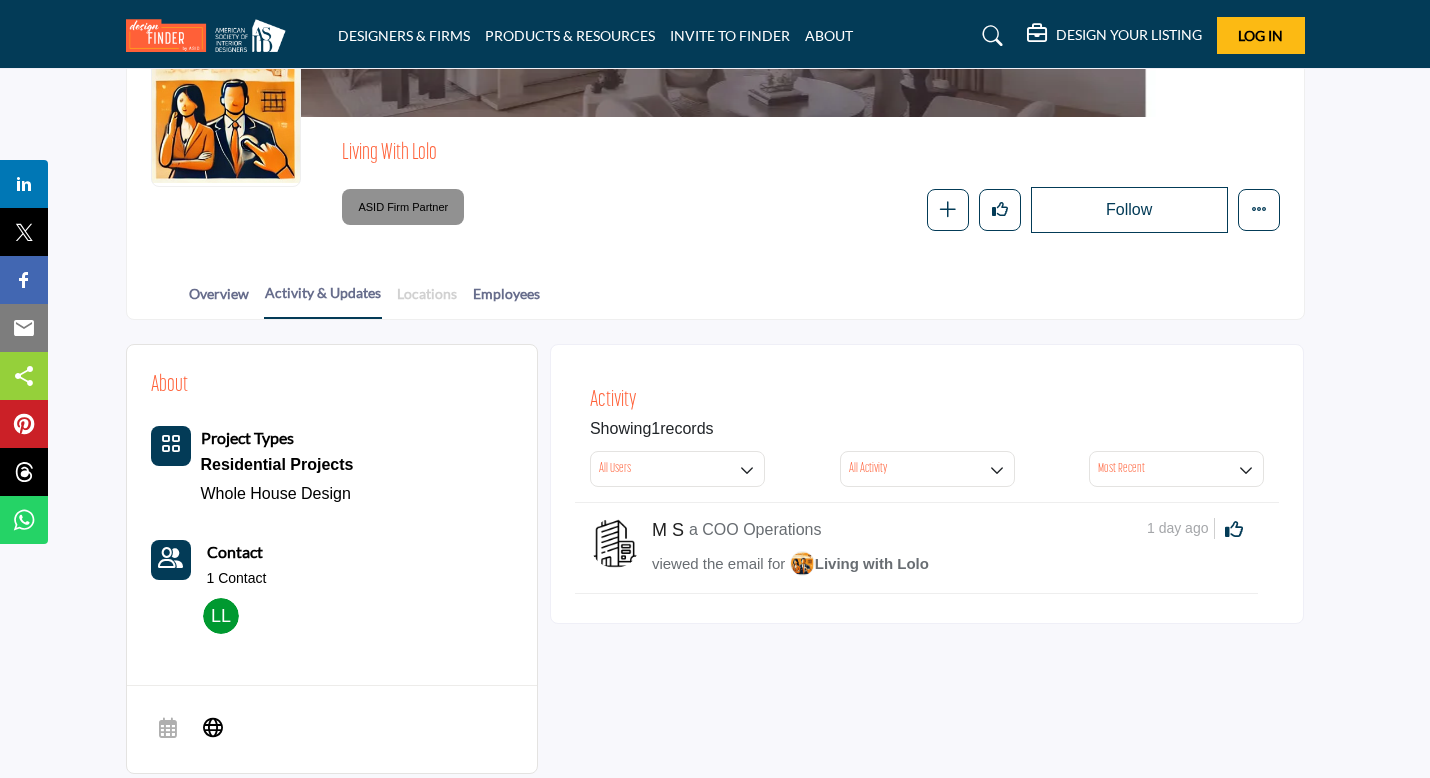 click on "Locations" at bounding box center [427, 300] 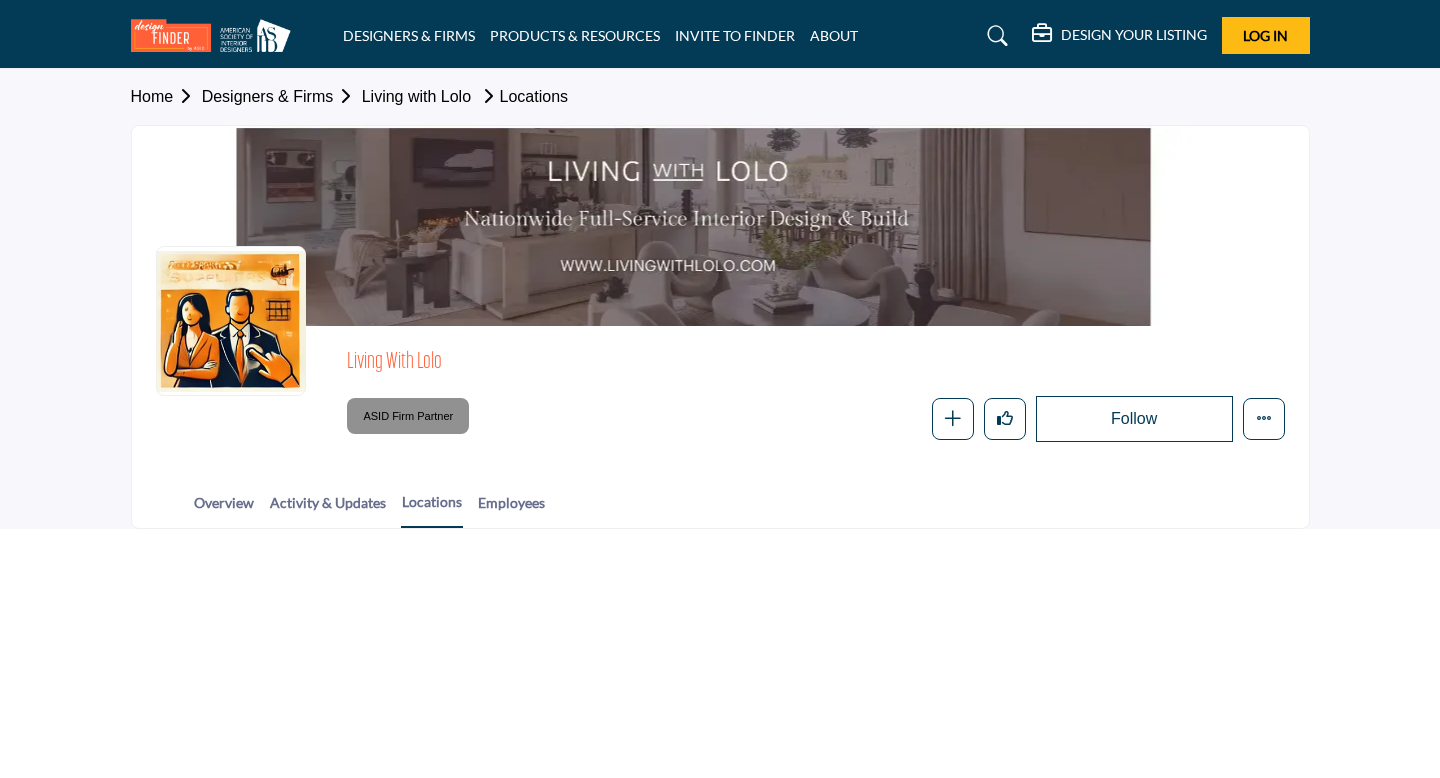 scroll, scrollTop: 0, scrollLeft: 0, axis: both 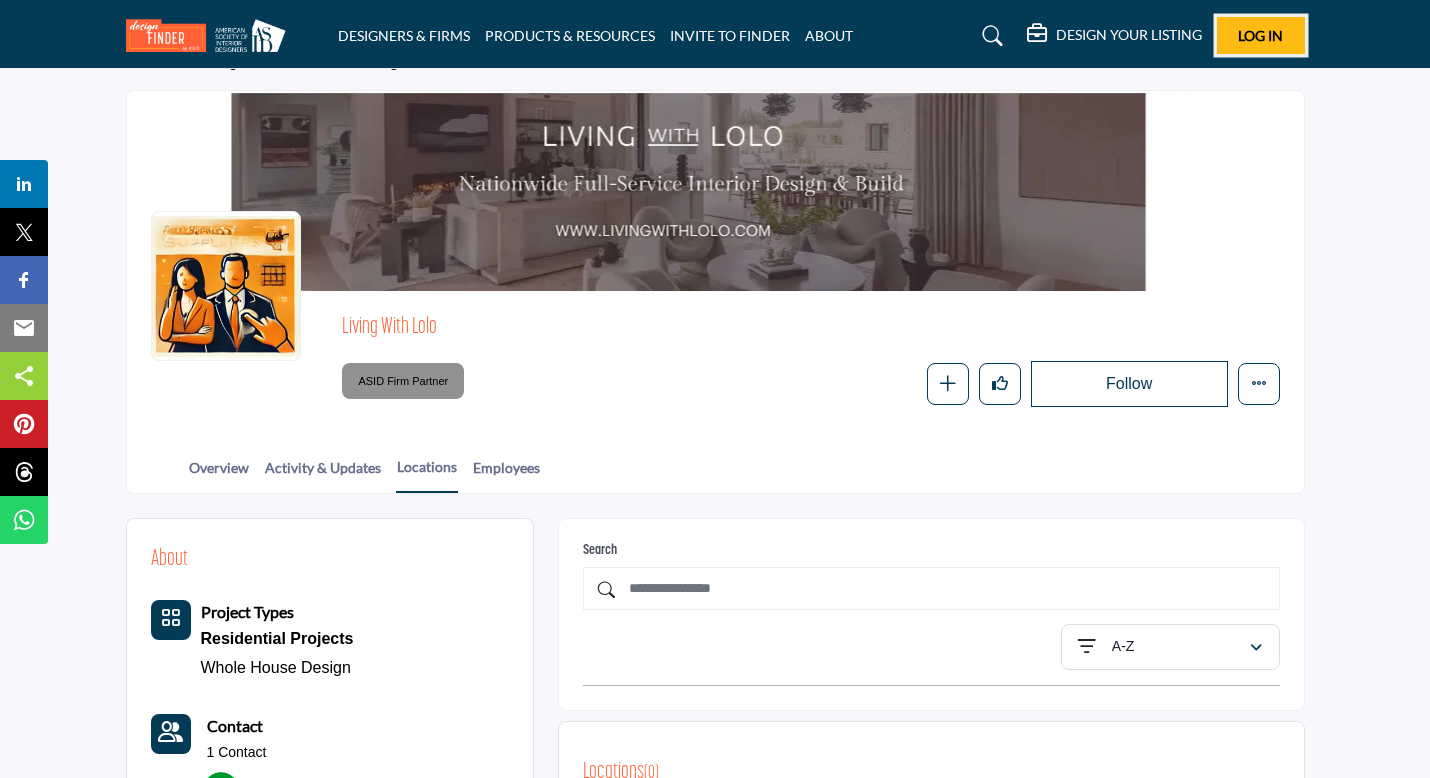 click on "Log In" at bounding box center [1261, 35] 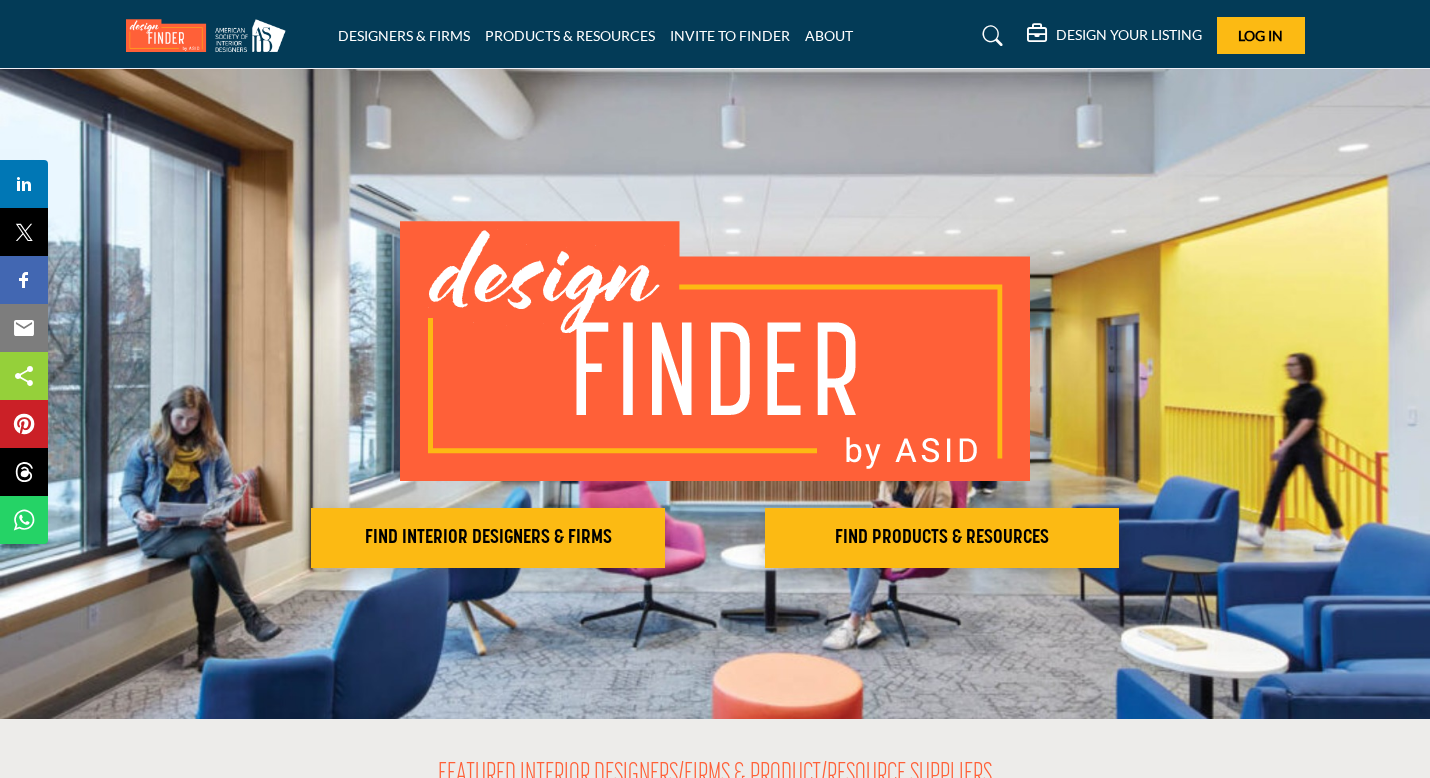 scroll, scrollTop: 0, scrollLeft: 0, axis: both 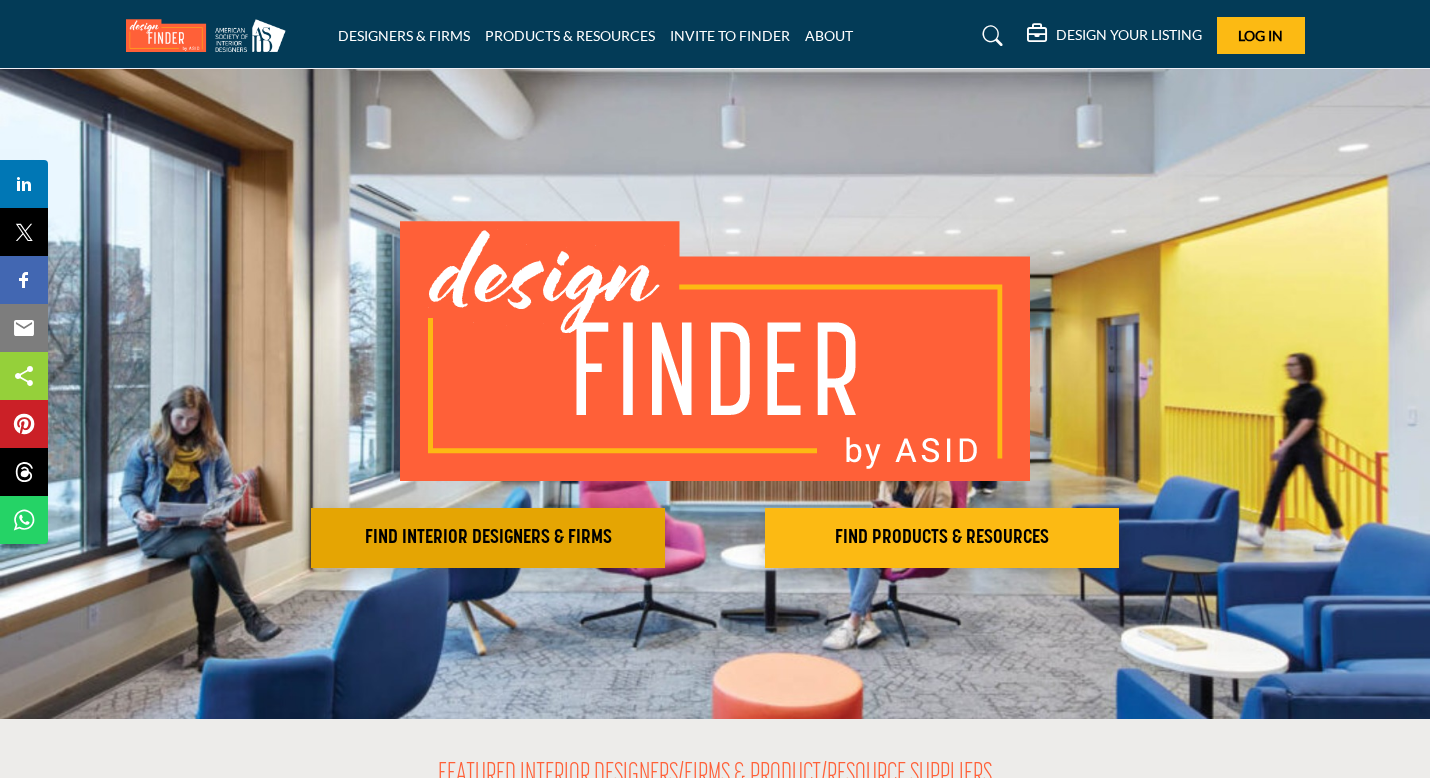 click on "FIND INTERIOR DESIGNERS & FIRMS" at bounding box center (488, 538) 